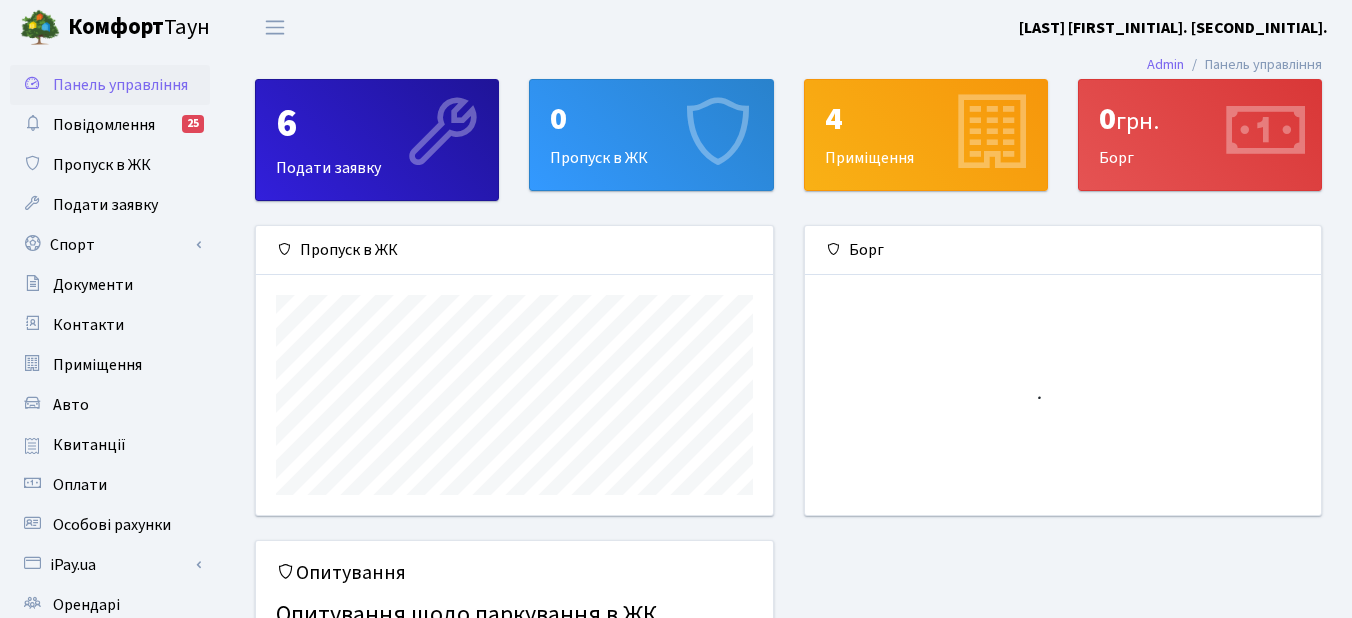 scroll, scrollTop: 0, scrollLeft: 0, axis: both 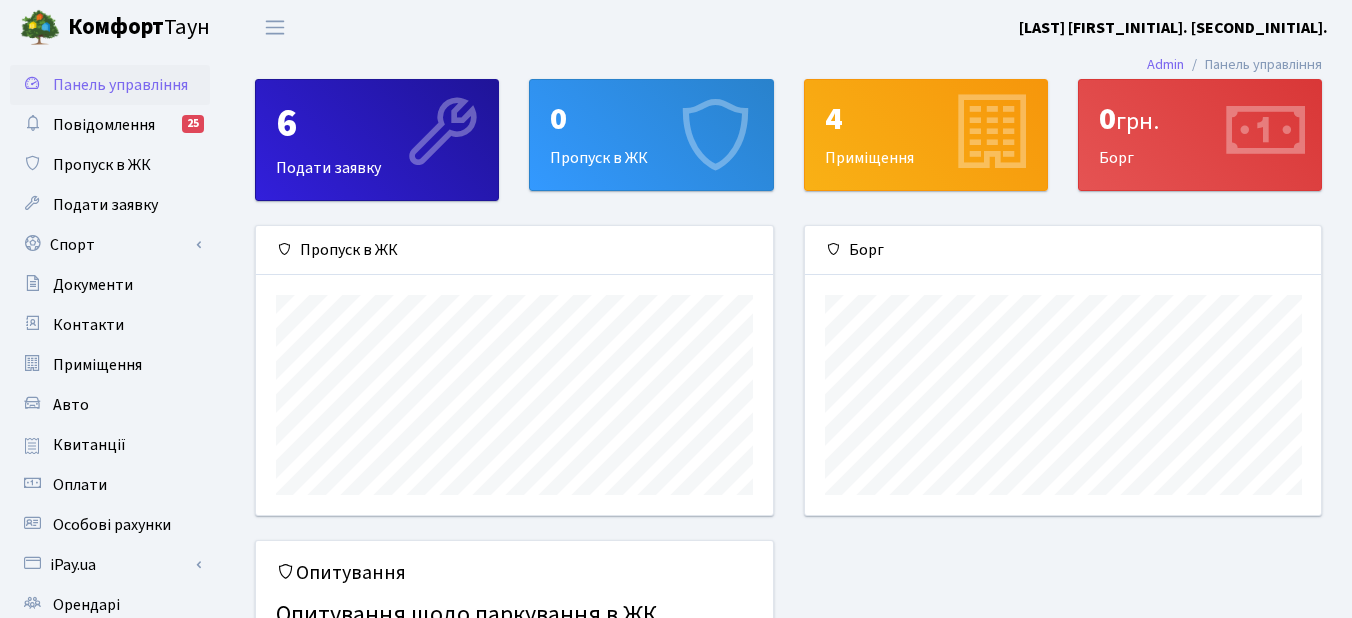 click on "0
Пропуск в ЖК" at bounding box center [651, 135] 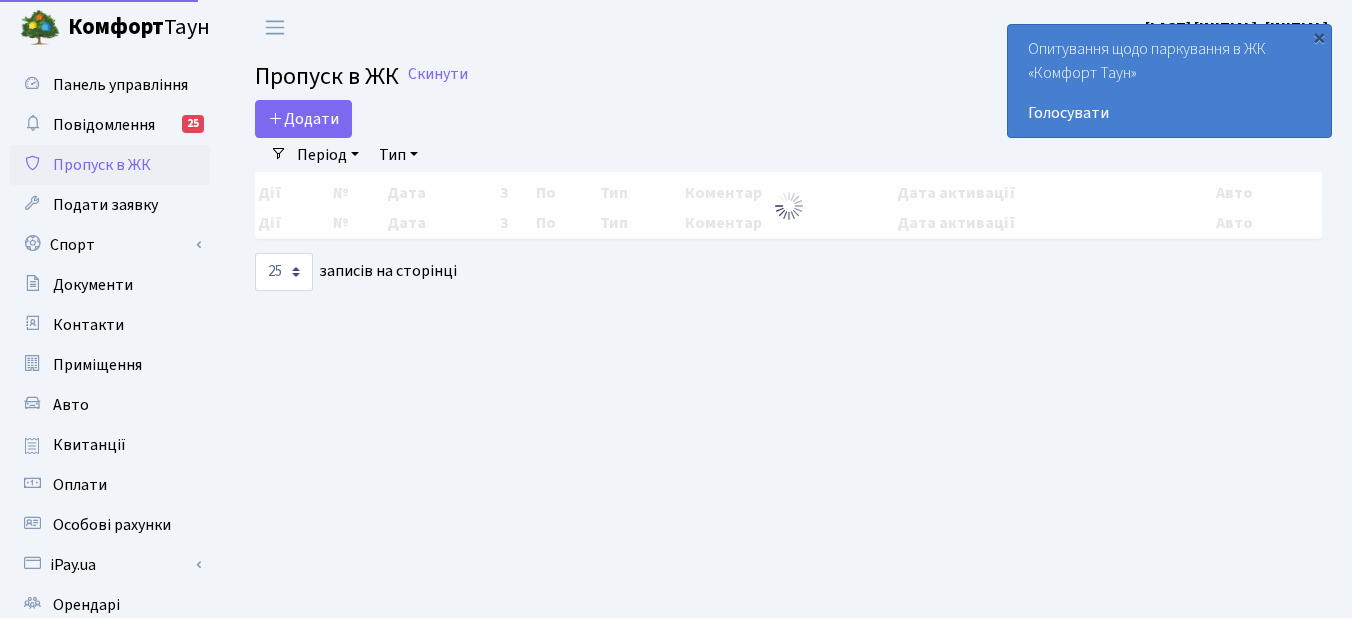 select on "25" 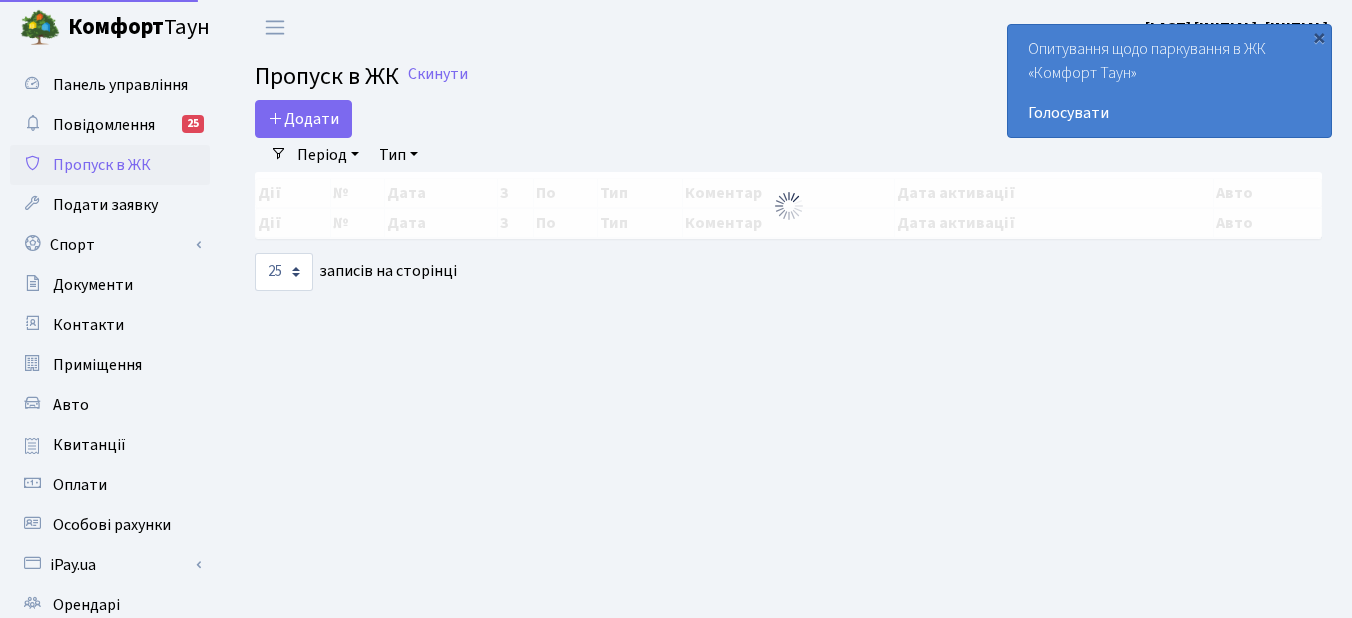 scroll, scrollTop: 0, scrollLeft: 0, axis: both 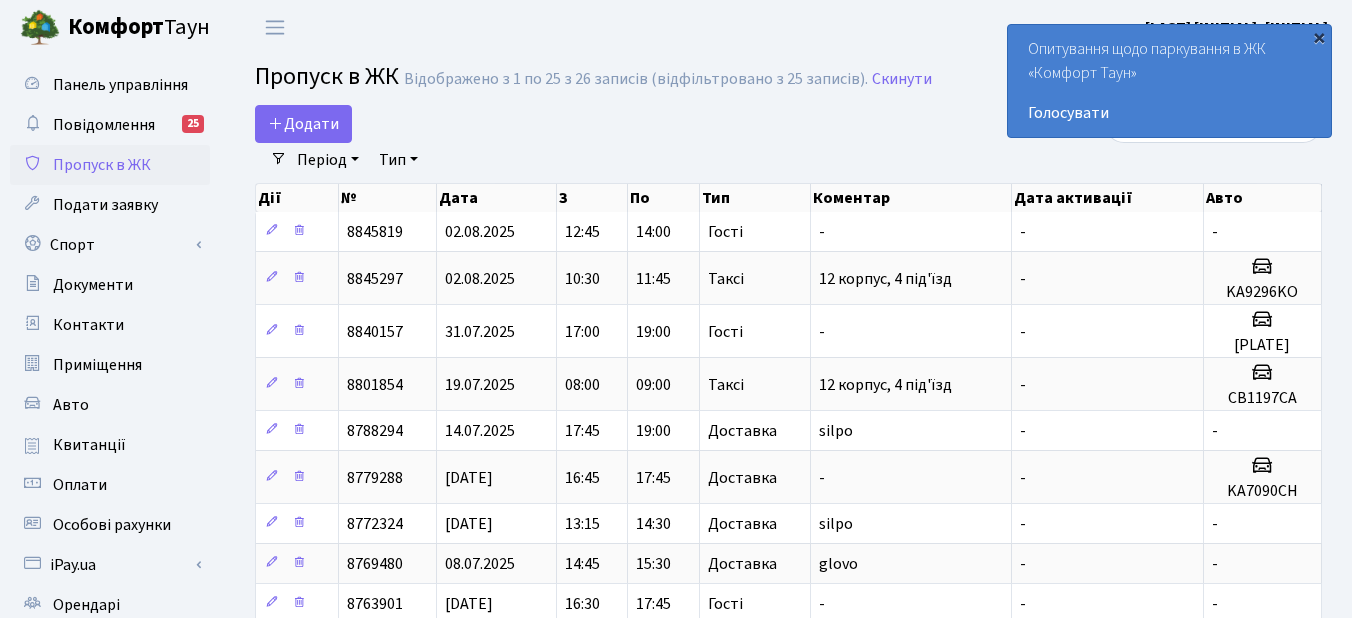 click on "×" at bounding box center (1319, 37) 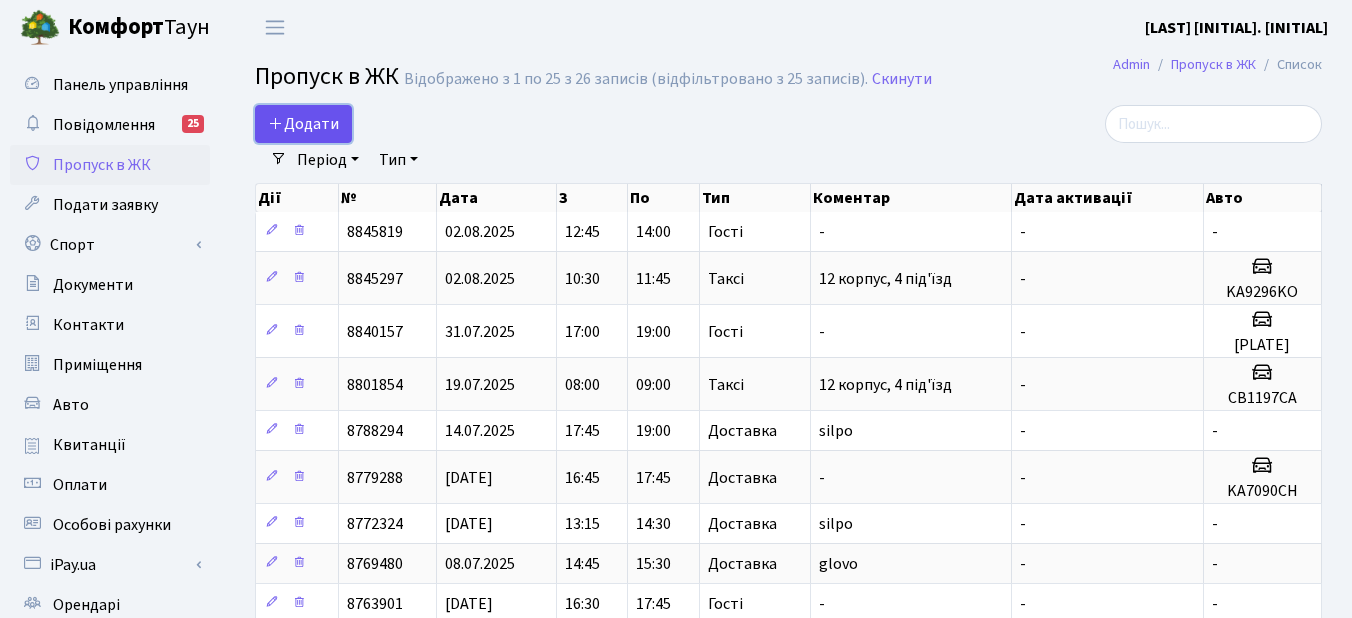 click on "Додати" at bounding box center (303, 124) 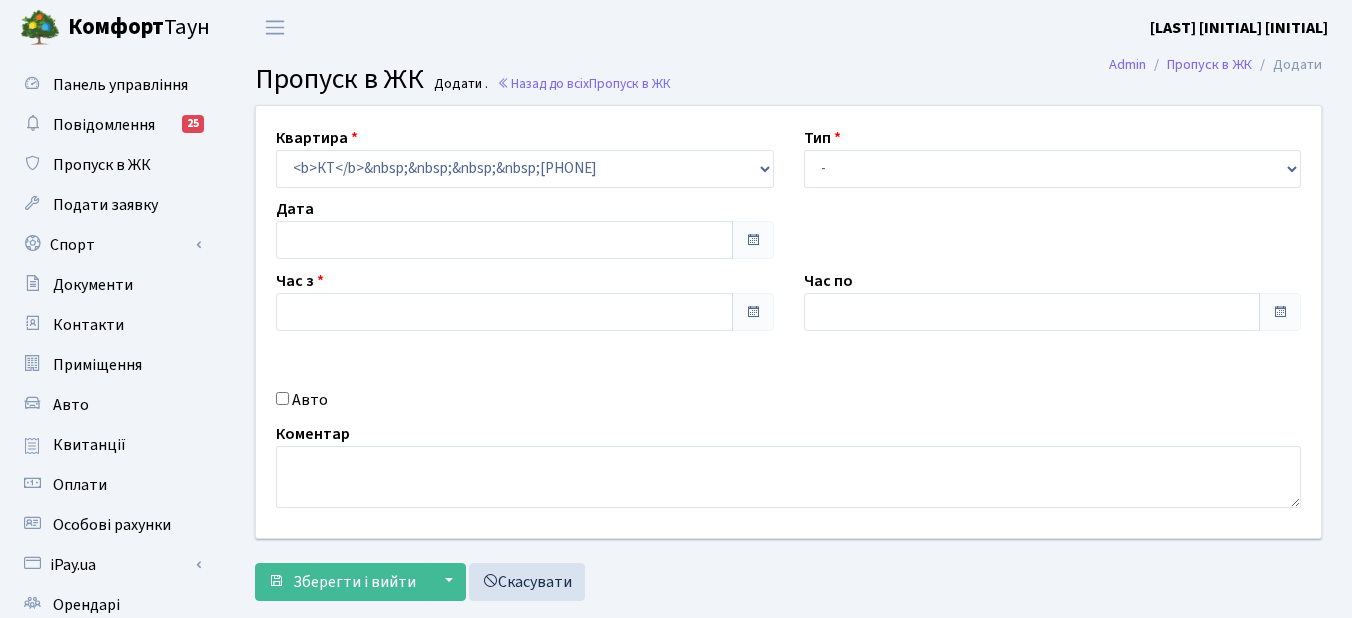 scroll, scrollTop: 0, scrollLeft: 0, axis: both 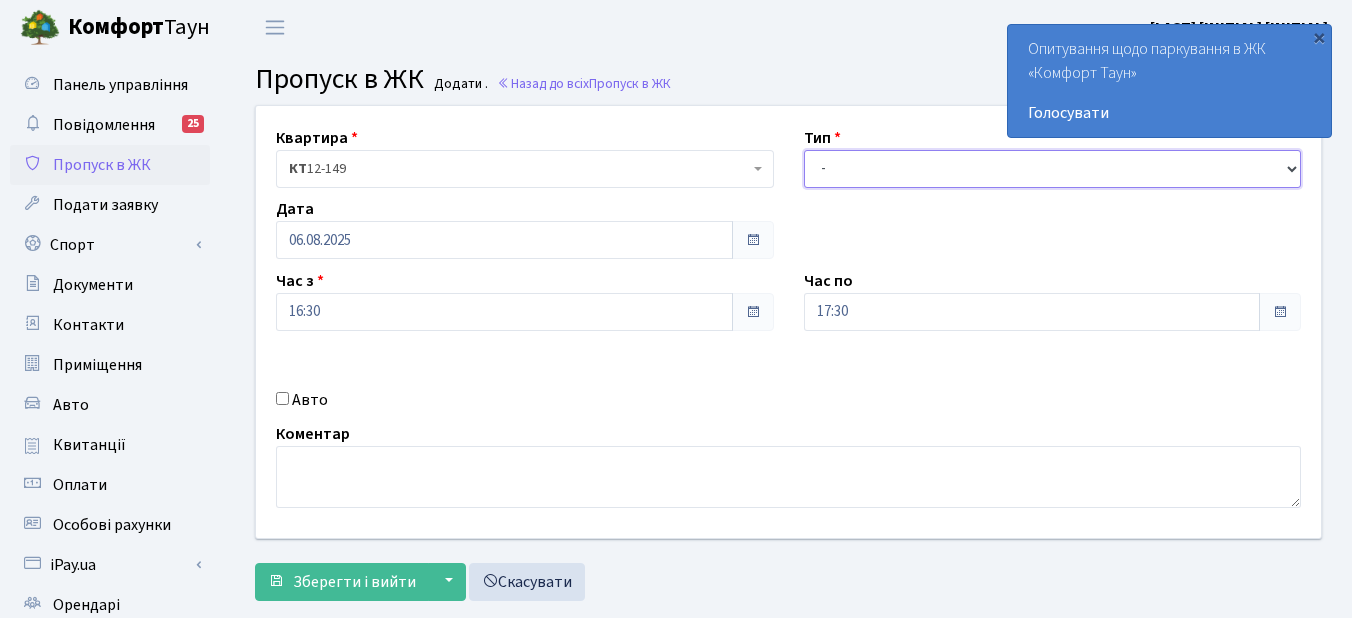 click on "-
Доставка
Таксі
Гості
Сервіс" at bounding box center (1053, 169) 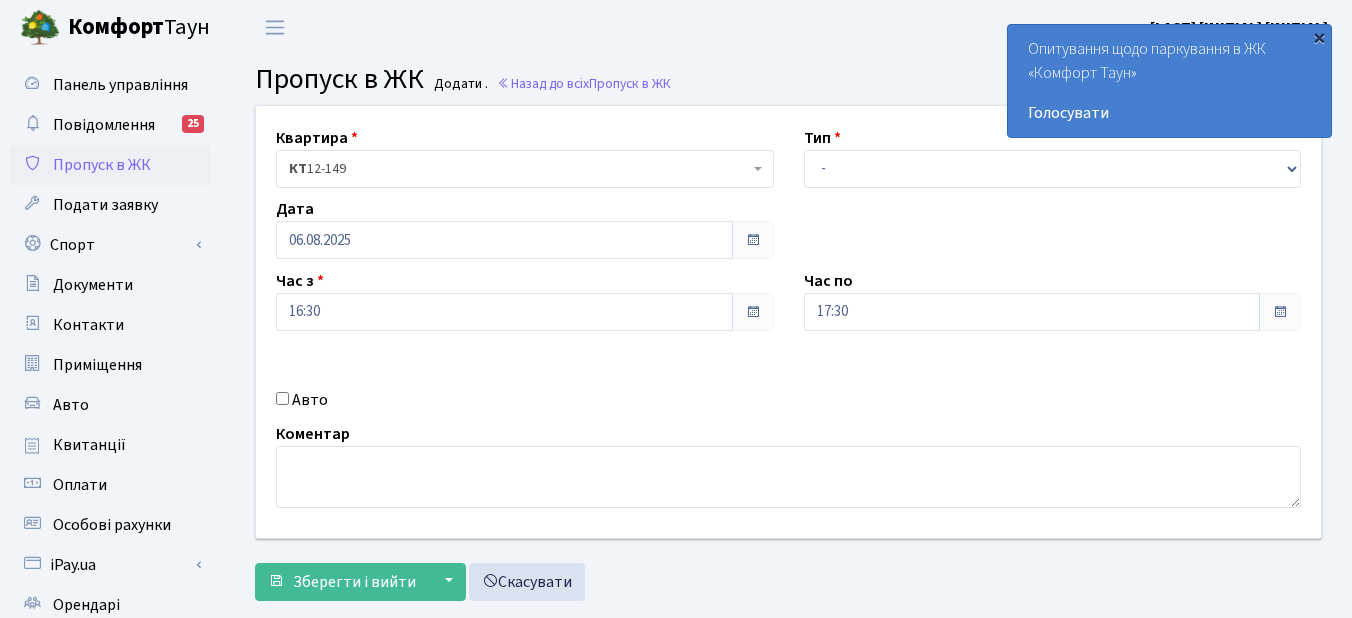 click on "×" at bounding box center (1319, 37) 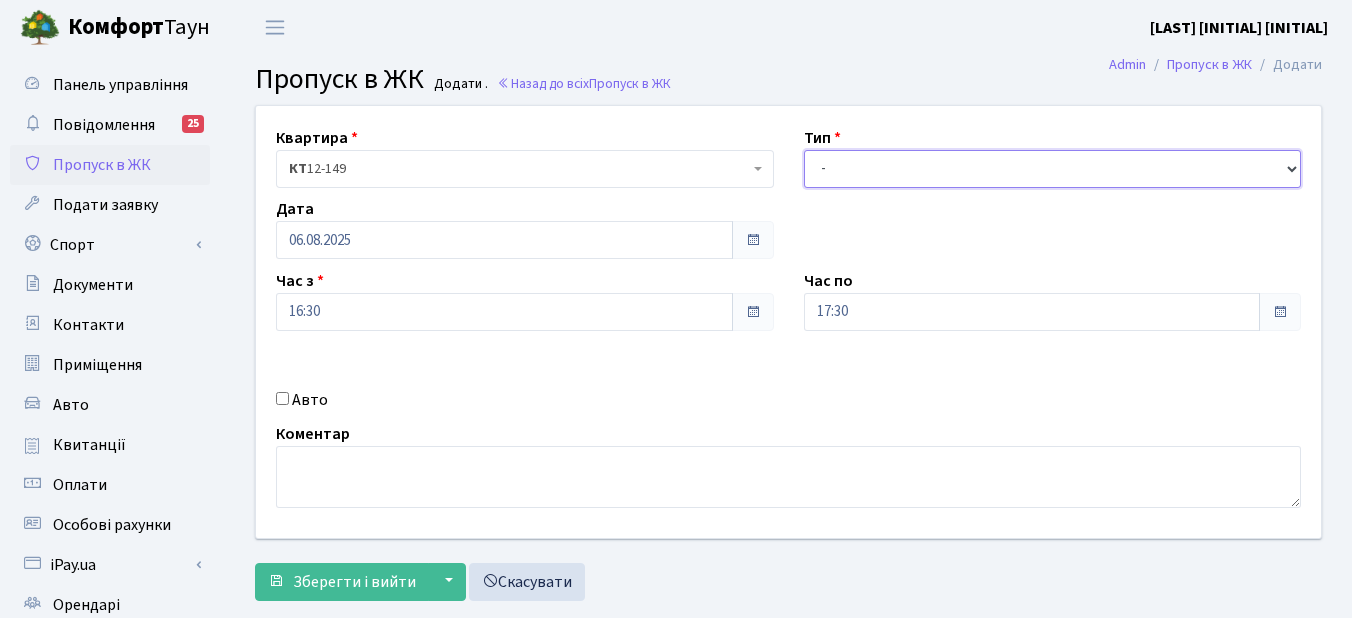 click on "-
Доставка
Таксі
Гості
Сервіс" at bounding box center (1053, 169) 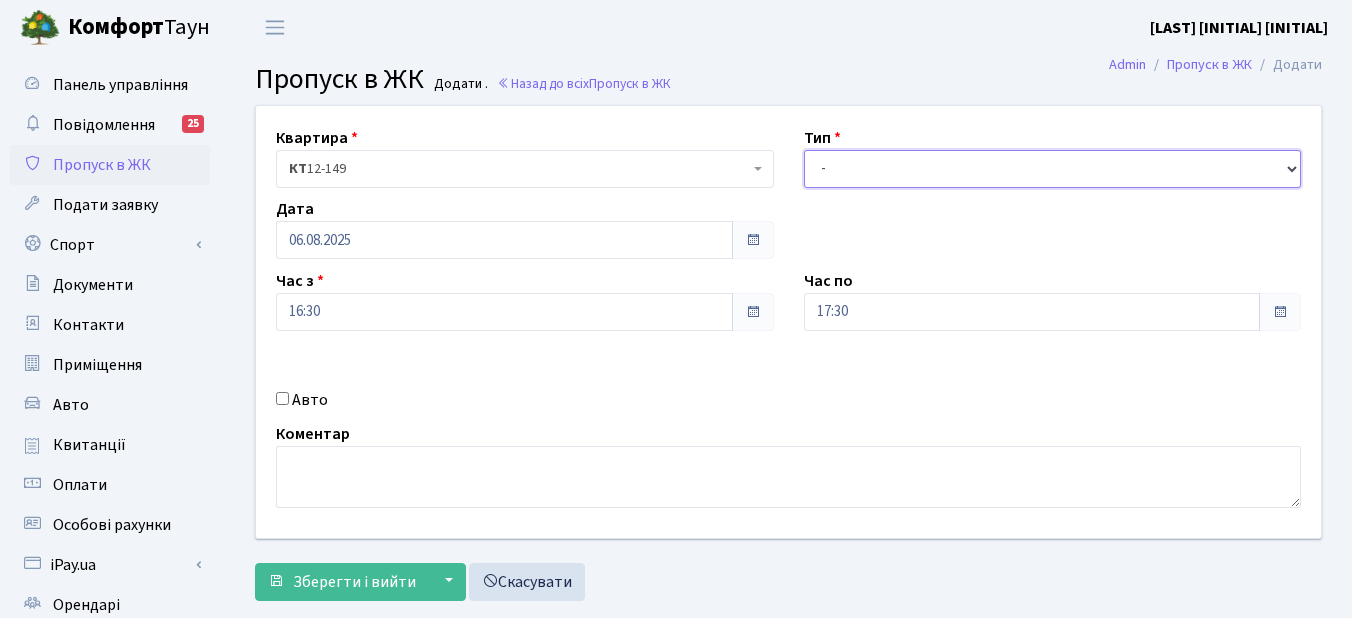 select on "1" 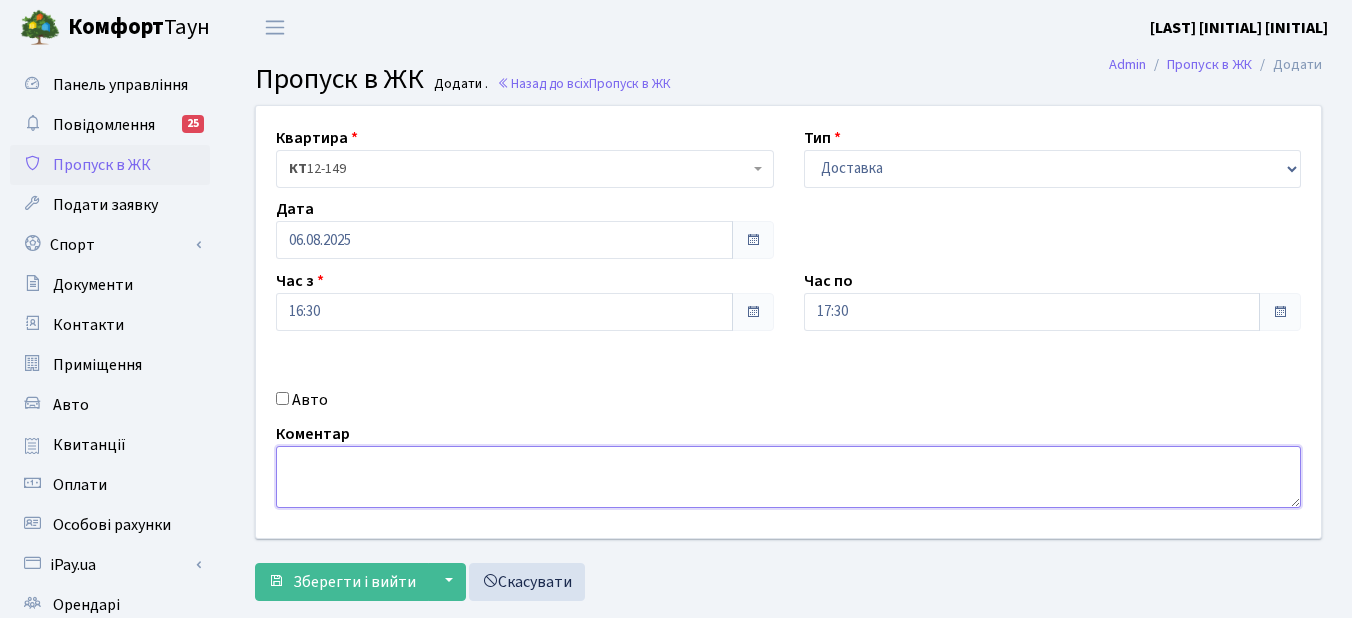 click at bounding box center [788, 477] 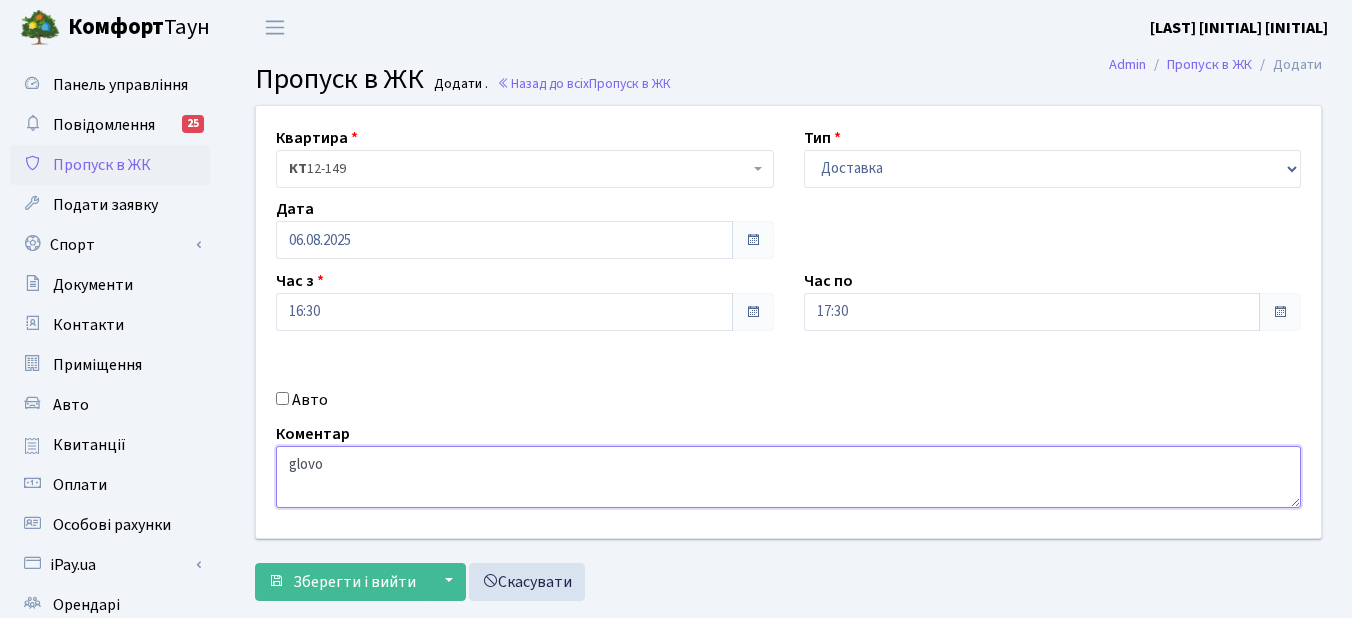 type on "glovo" 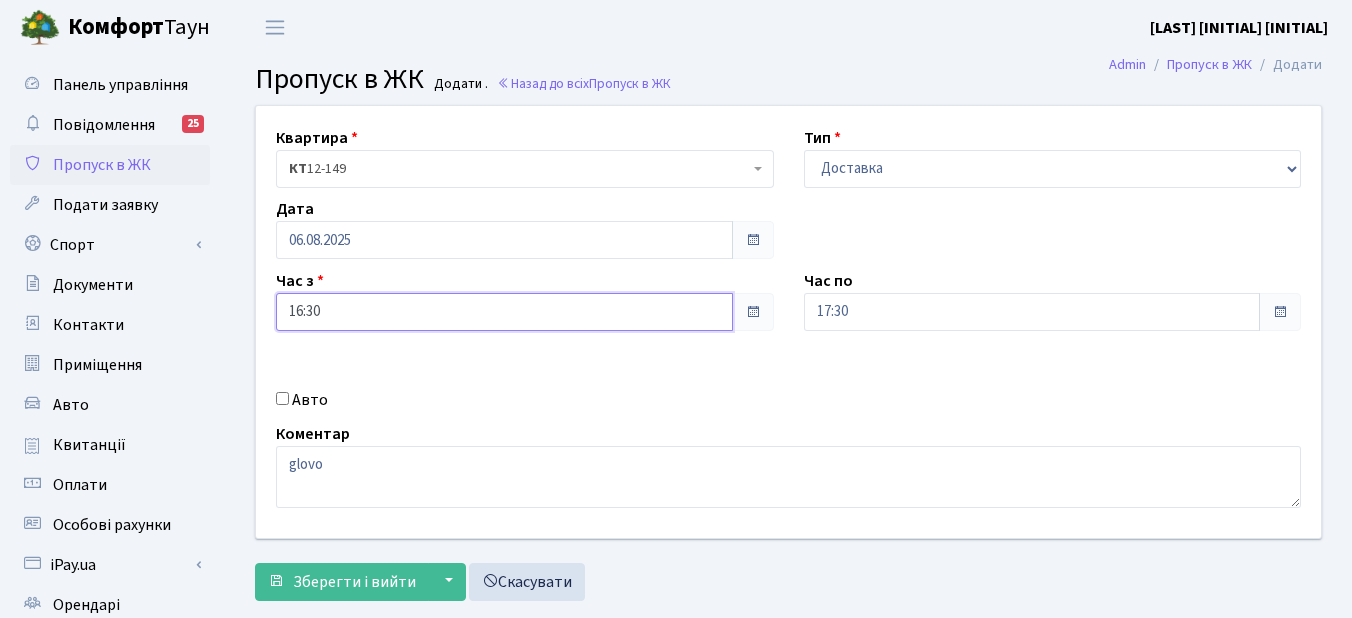 click on "16:30" at bounding box center [504, 312] 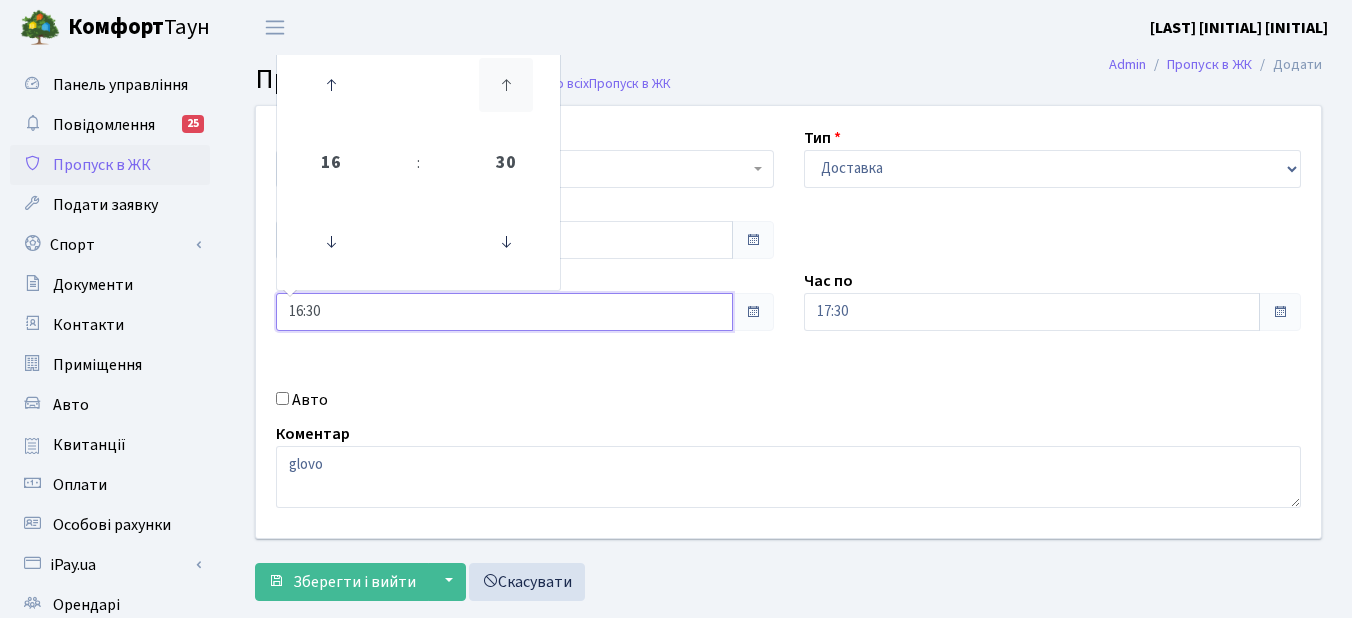 click at bounding box center [506, 85] 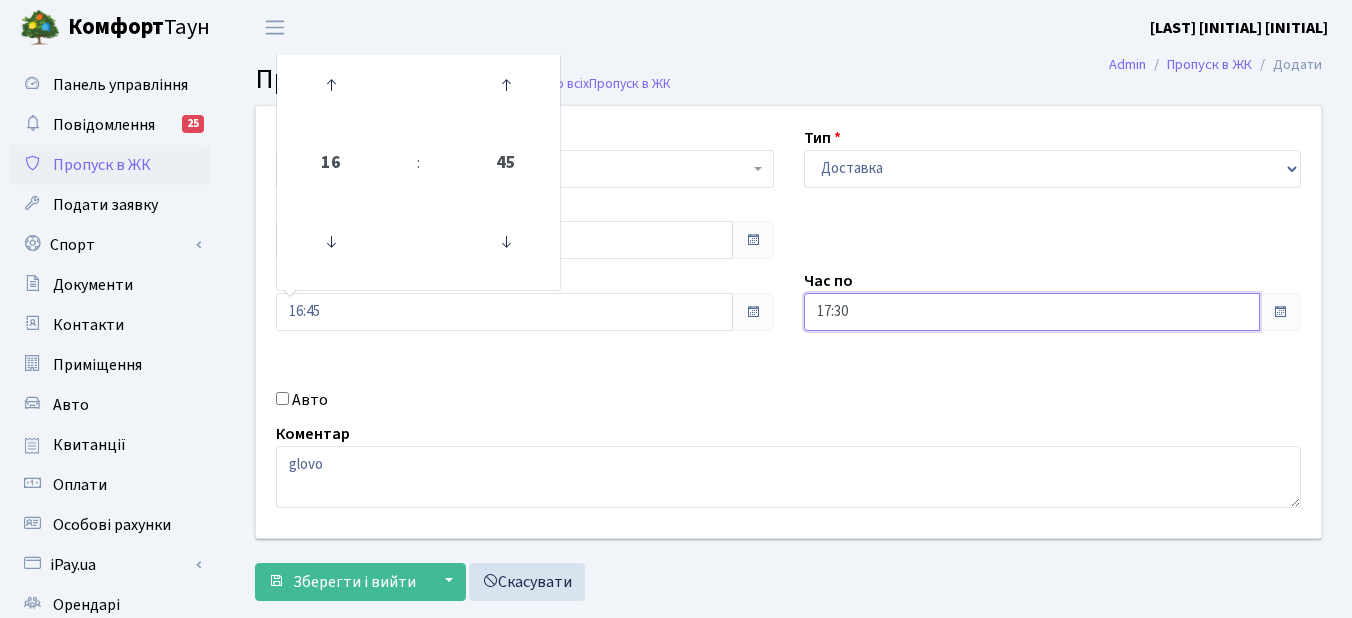 click on "17:30" at bounding box center [1032, 312] 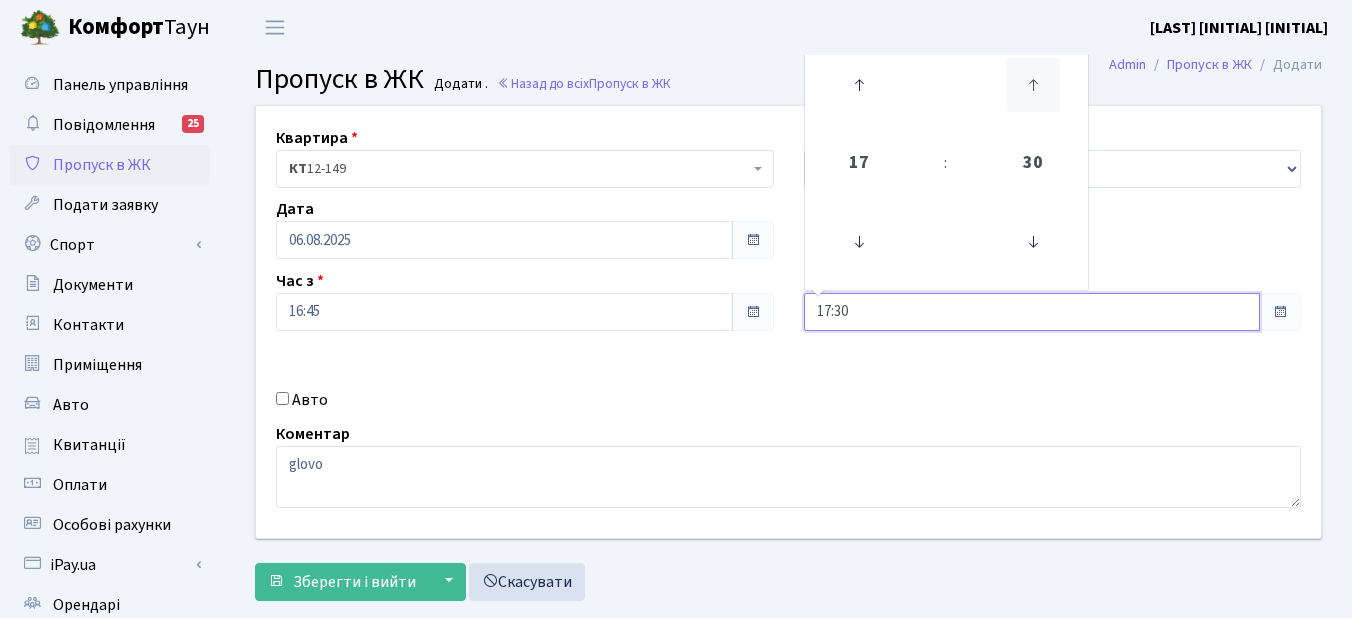 click at bounding box center [1033, 85] 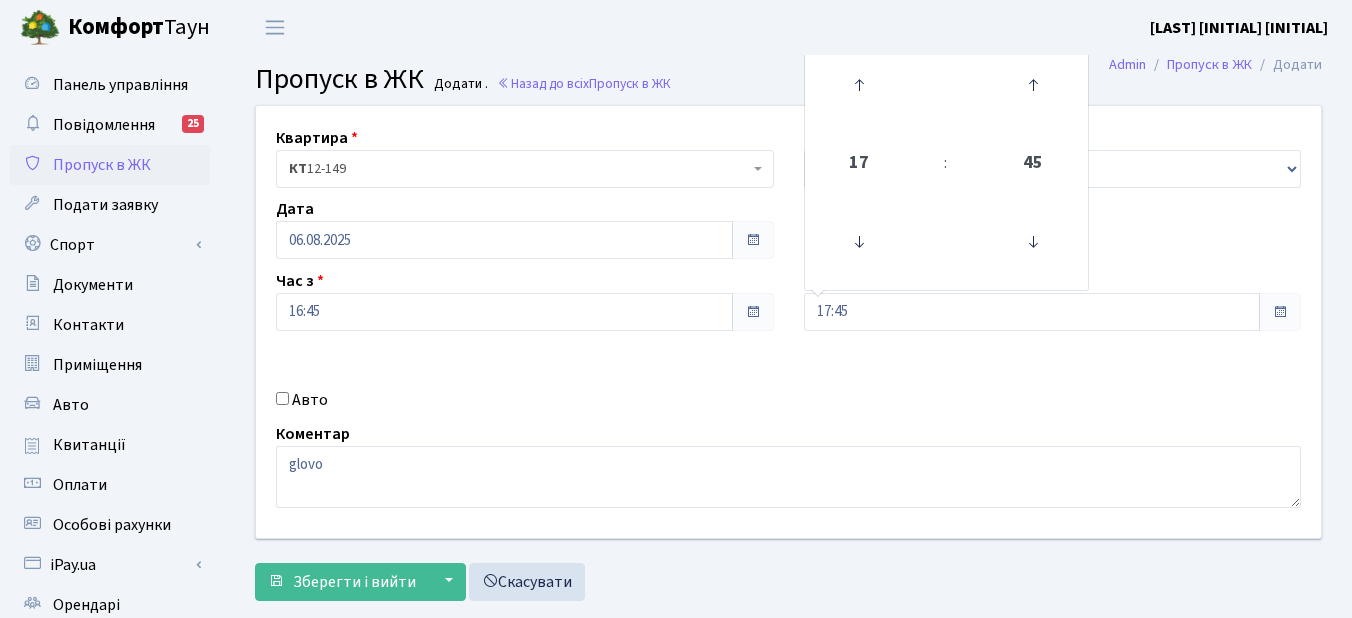 click on "Квартира
<b>КТ</b>&nbsp;&nbsp;&nbsp;&nbsp;12-149
<b>КТ2</b>&nbsp;&nbsp;&nbsp;2-1796
<b>КТ2</b>&nbsp;&nbsp;&nbsp;124-9
<b>КТ</b>&nbsp;&nbsp;&nbsp;&nbsp;П26-182
КТ     12-149
Тип
-
Доставка
Таксі
Гості
Сервіс
Дата
06.08.2025
:" at bounding box center [788, 322] 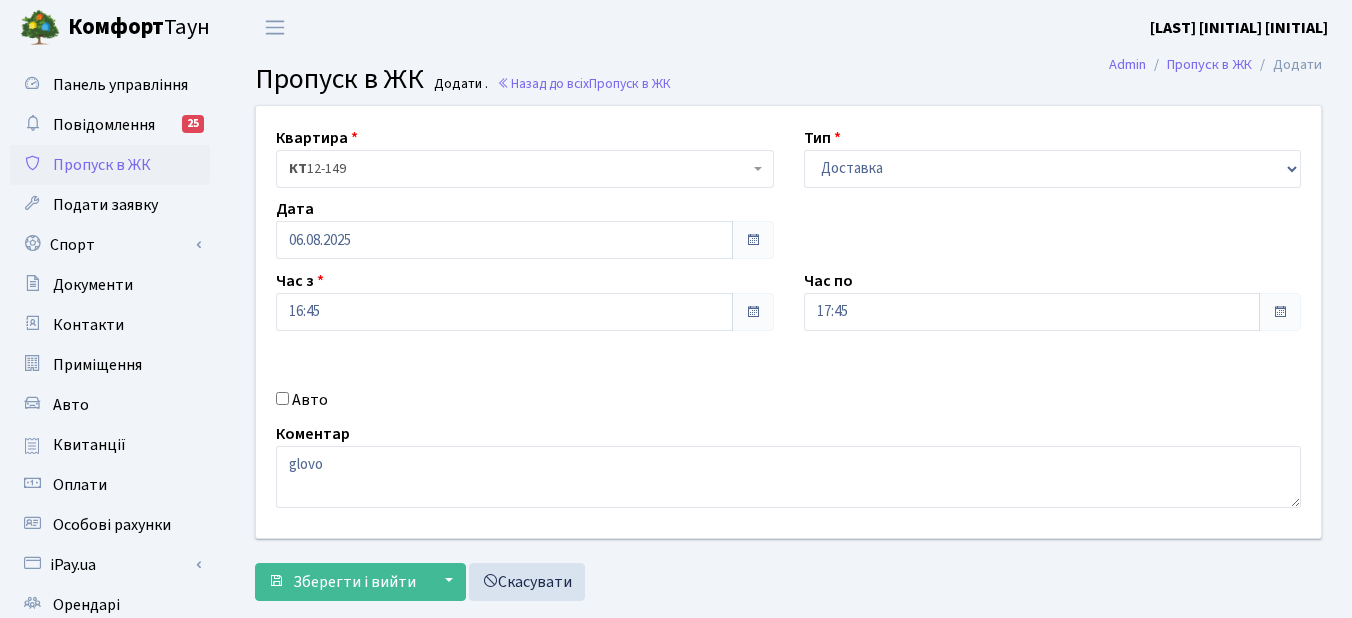 click on "Квартира
<b>КТ</b>&nbsp;&nbsp;&nbsp;&nbsp;12-149
<b>КТ2</b>&nbsp;&nbsp;&nbsp;2-1796
<b>КТ2</b>&nbsp;&nbsp;&nbsp;124-9
<b>КТ</b>&nbsp;&nbsp;&nbsp;&nbsp;П26-182
КТ     12-149
Тип
-
Доставка
Таксі
Гості
Сервіс
Дата
06.08.2025" at bounding box center [788, 353] 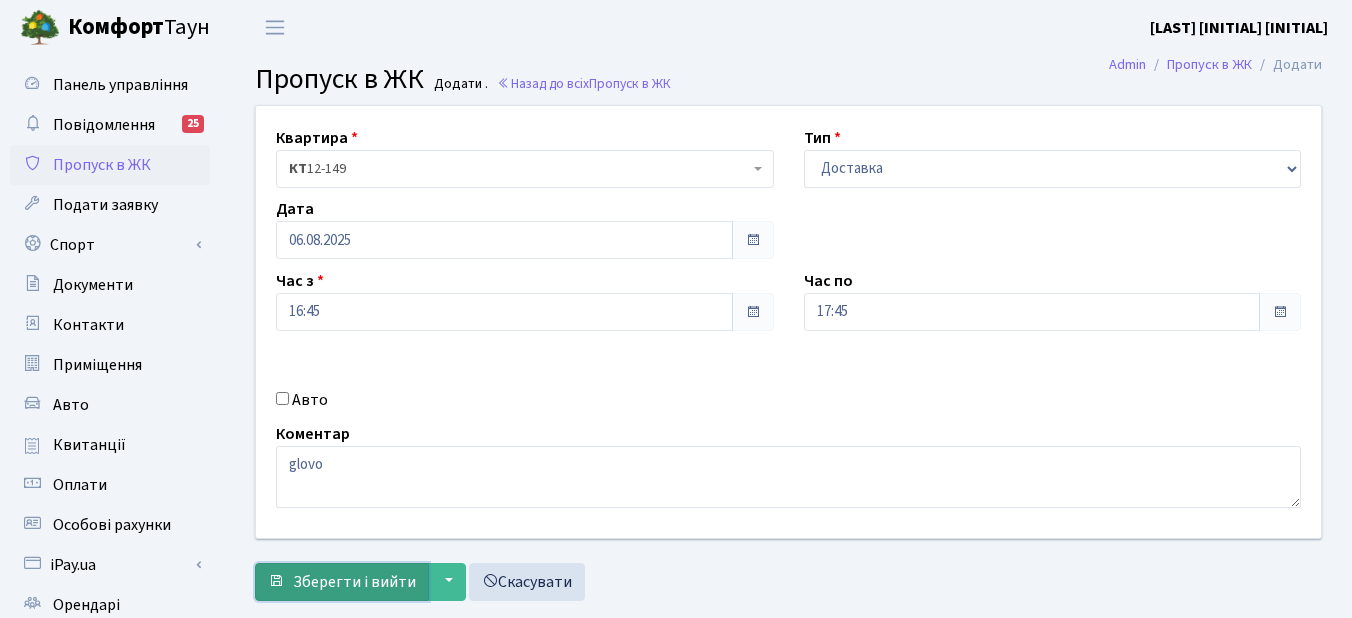 click on "Зберегти і вийти" at bounding box center (354, 582) 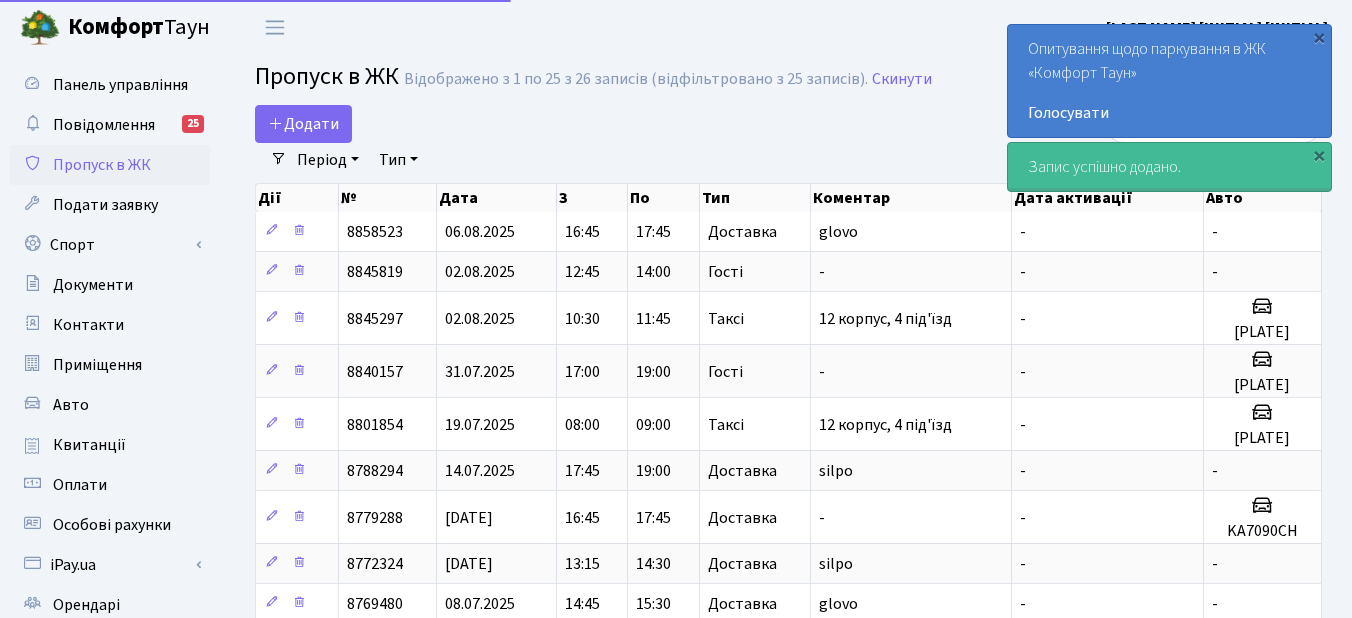 select on "25" 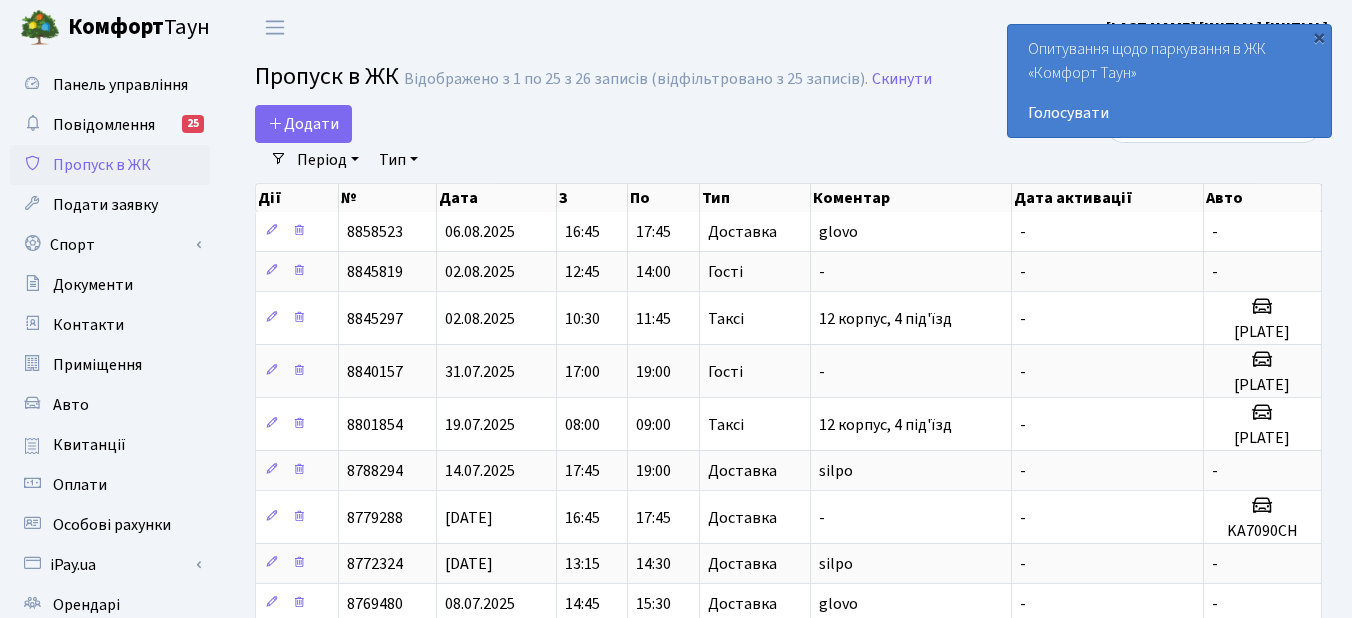 click on "Період
06.08.2025 - 06.08.2025
Тип
-
Доставка
Таксі
Гості
Сервіс
Очистити фільтри" at bounding box center [796, 160] 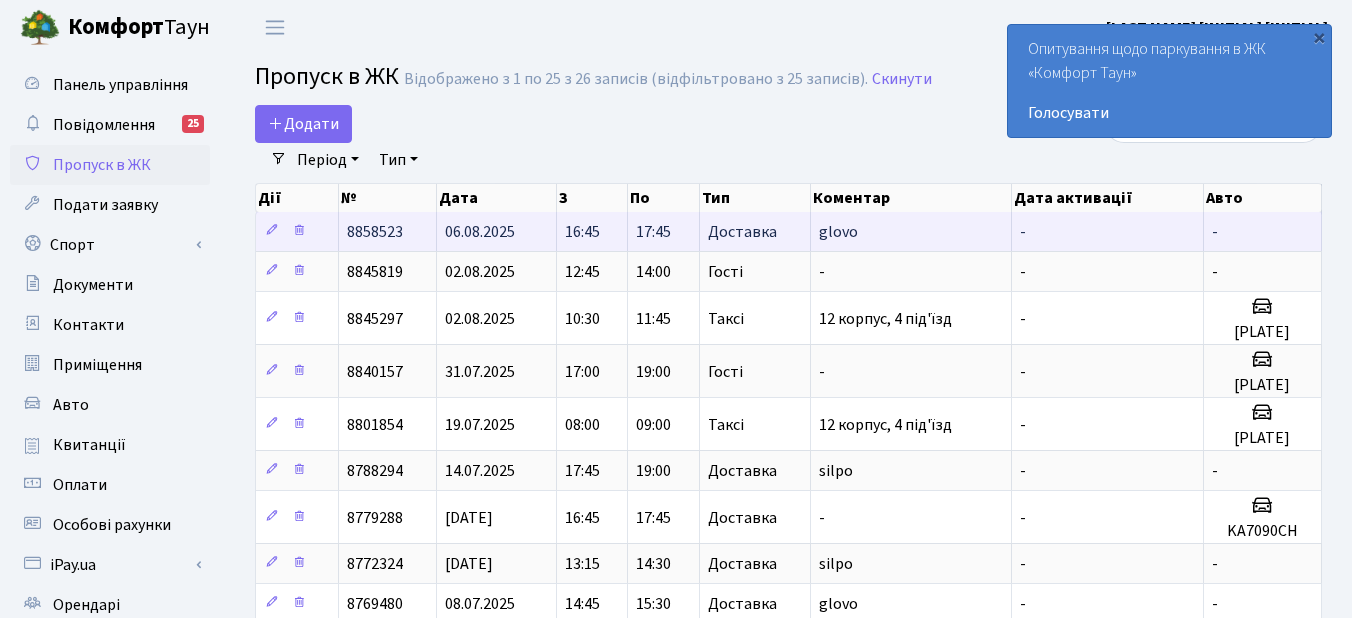 click on "glovo" at bounding box center (911, 231) 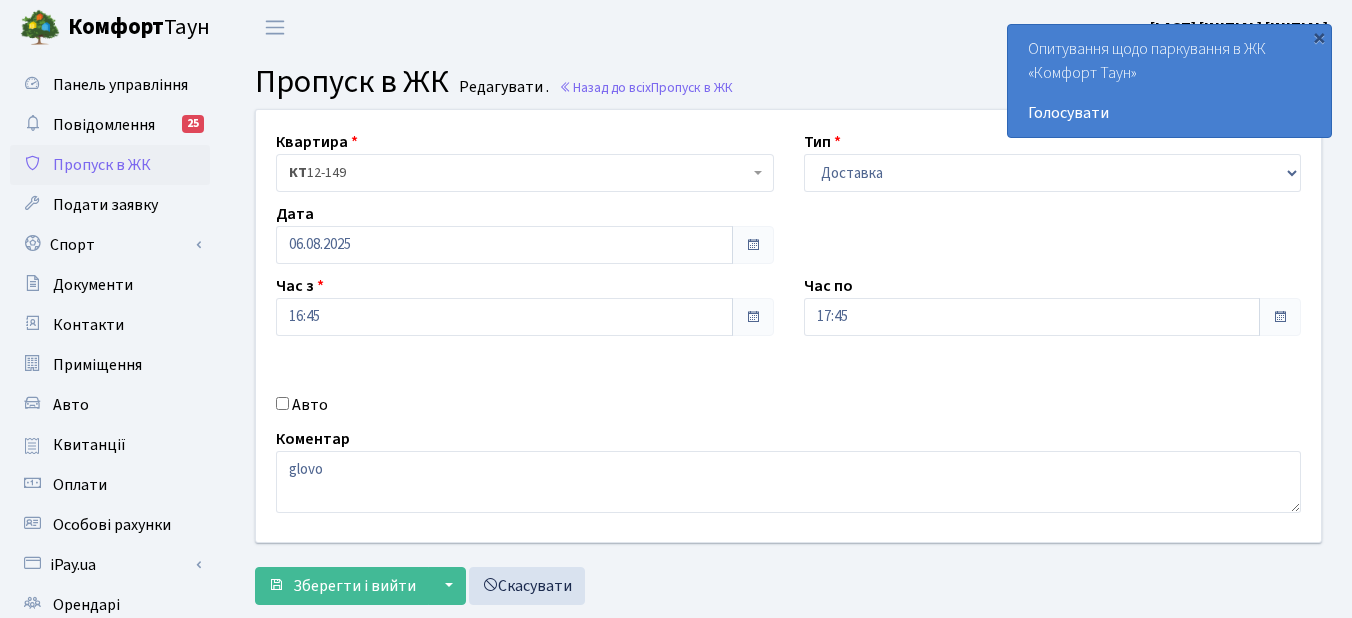scroll, scrollTop: 0, scrollLeft: 0, axis: both 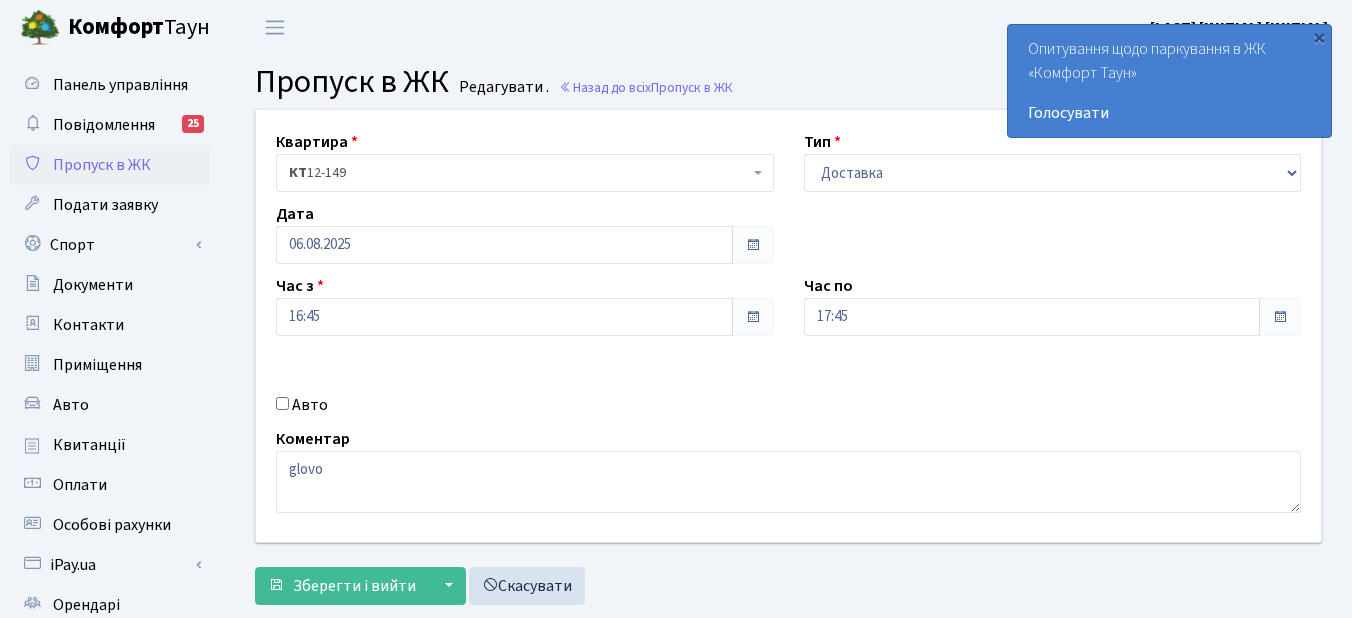 click at bounding box center (753, 317) 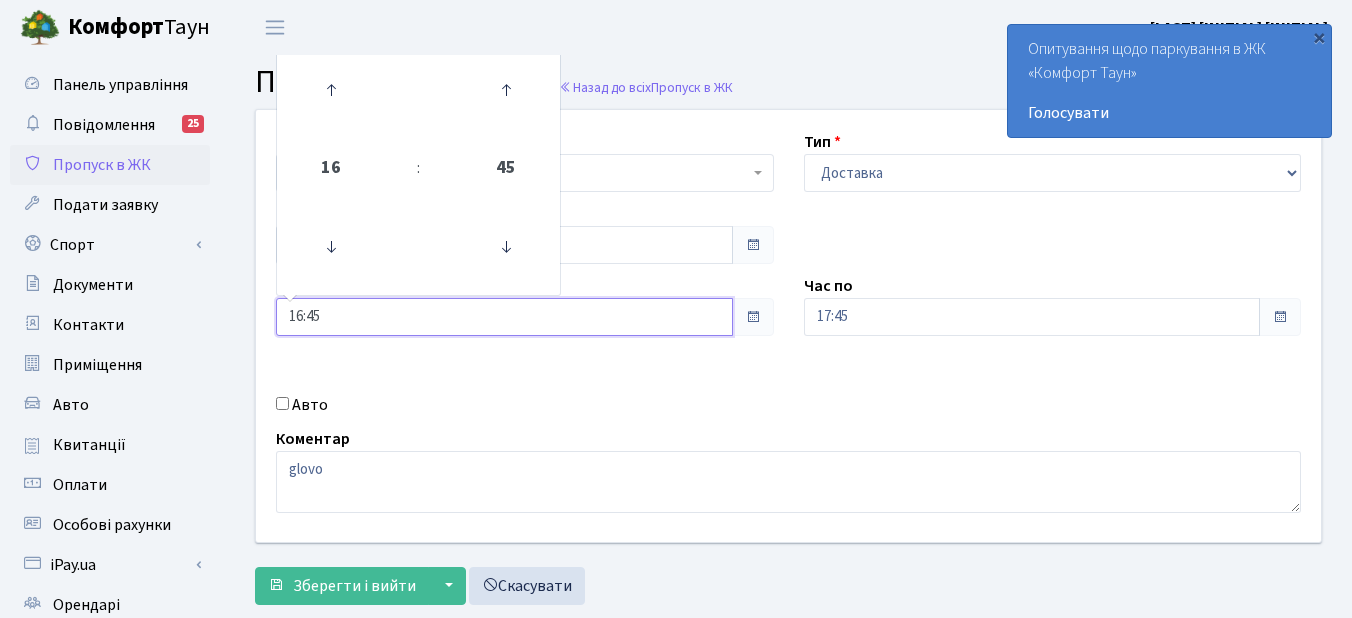 click on "16:45" at bounding box center [504, 317] 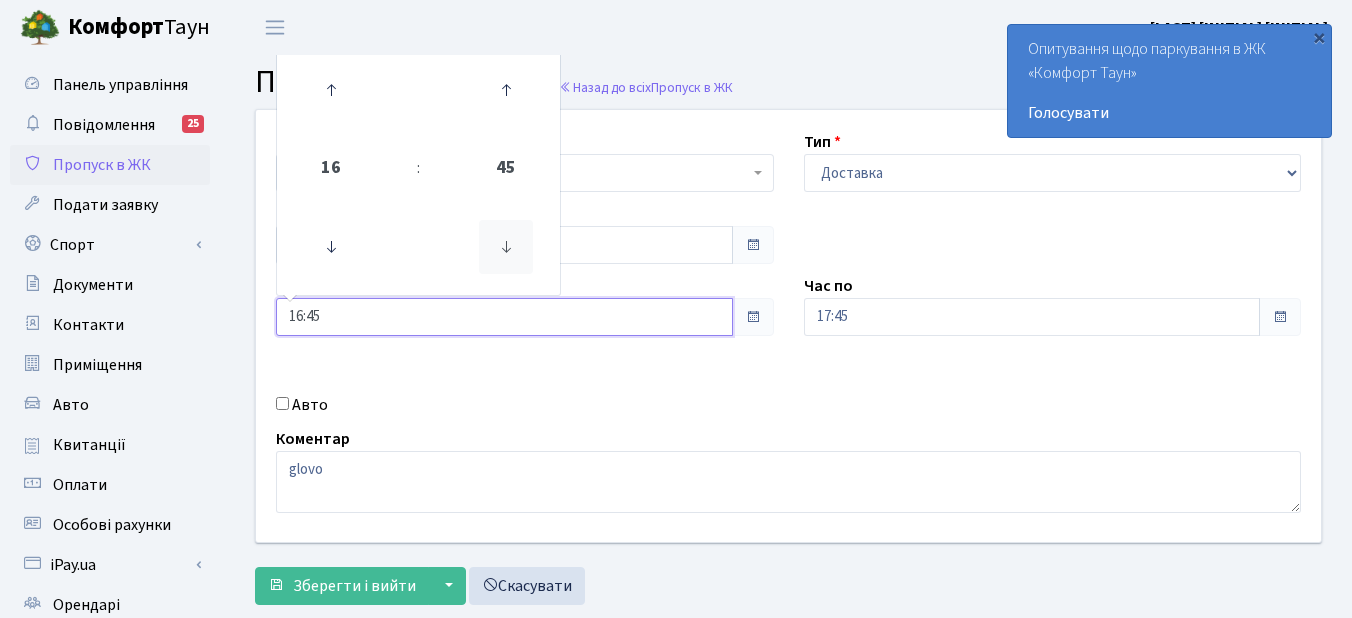 click at bounding box center (506, 247) 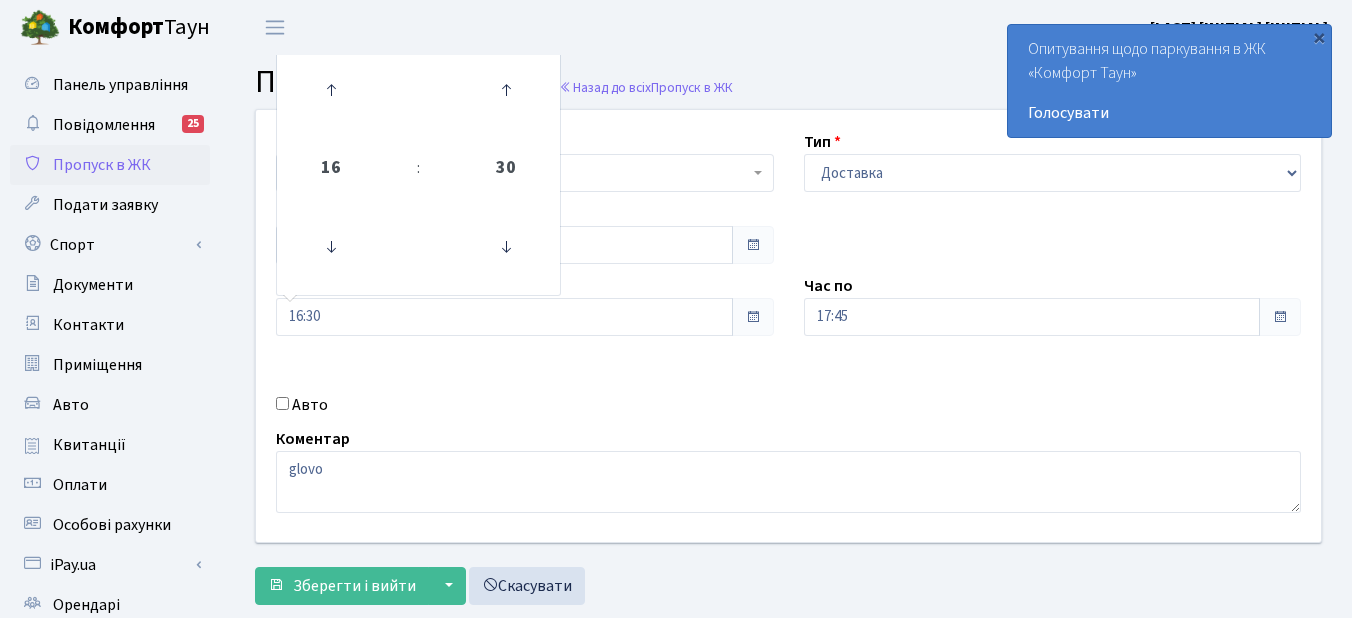 click on "Квартира
<b>КТ</b>&nbsp;&nbsp;&nbsp;&nbsp;12-149
<b>КТ2</b>&nbsp;&nbsp;&nbsp;2-1796
<b>КТ2</b>&nbsp;&nbsp;&nbsp;124-9
<b>КТ</b>&nbsp;&nbsp;&nbsp;&nbsp;П26-182
КТ     12-149
Тип
-
Доставка
Таксі
Гості
Сервіс
Дата
06.08.2025
:" at bounding box center [788, 326] 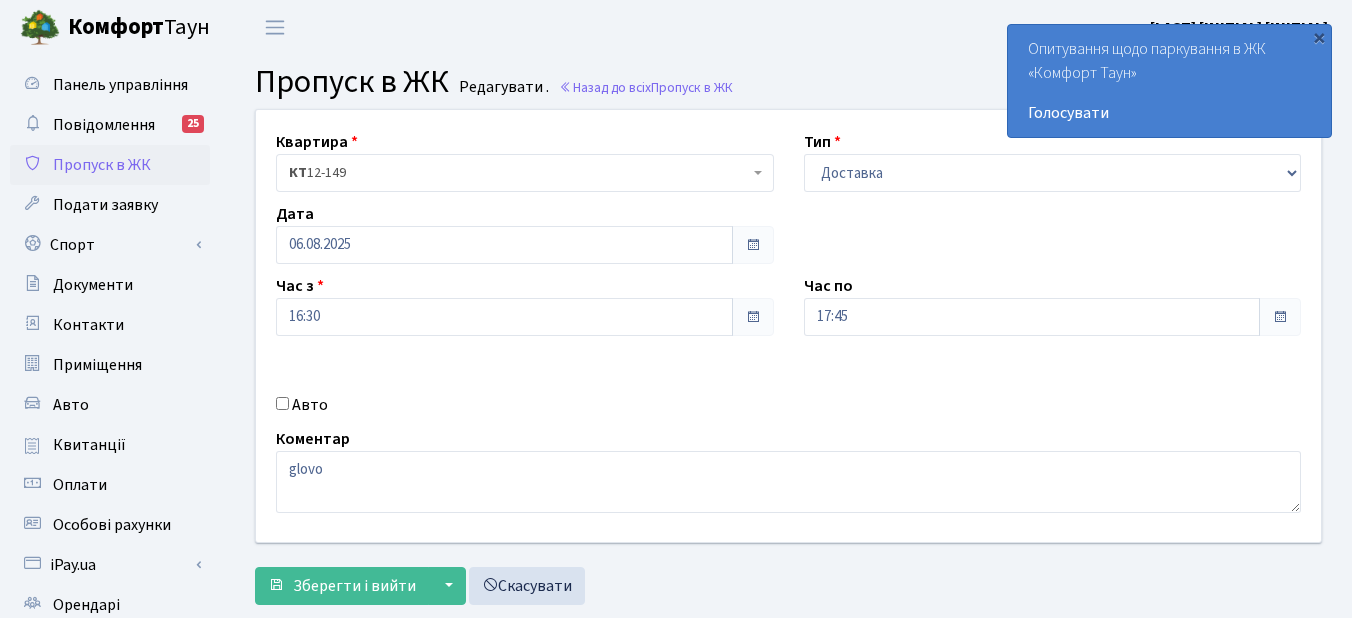 click on "Авто" at bounding box center [310, 405] 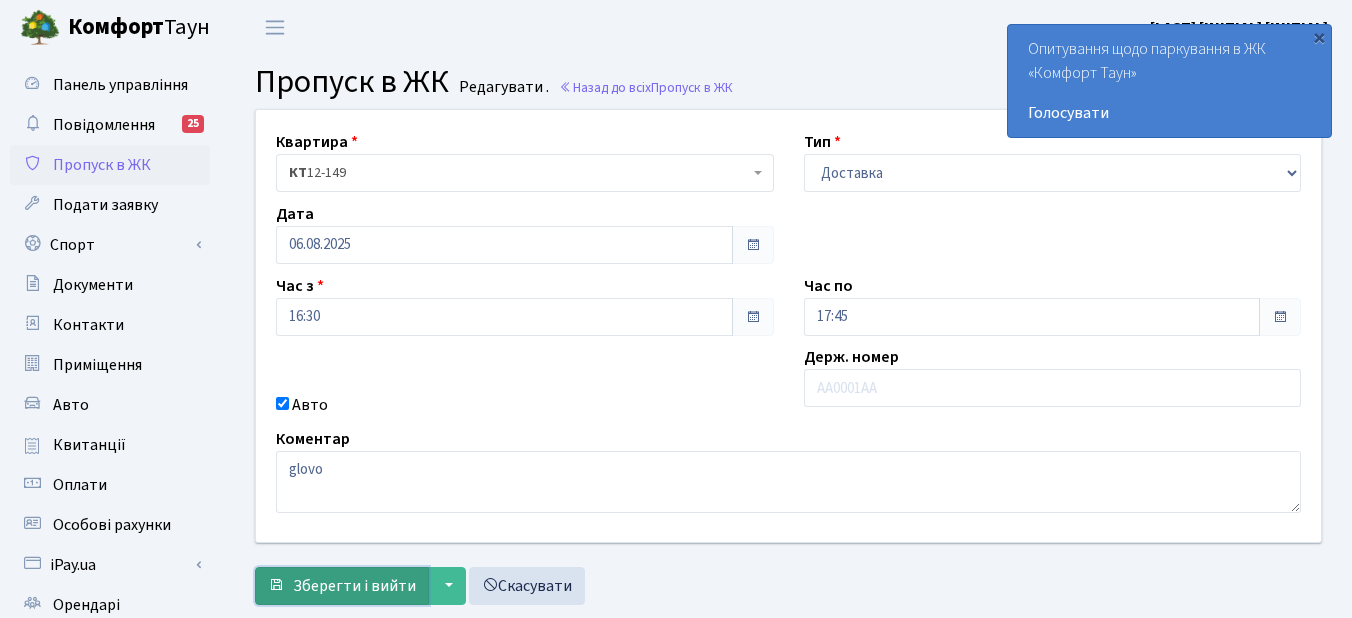 click on "Зберегти і вийти" at bounding box center [354, 586] 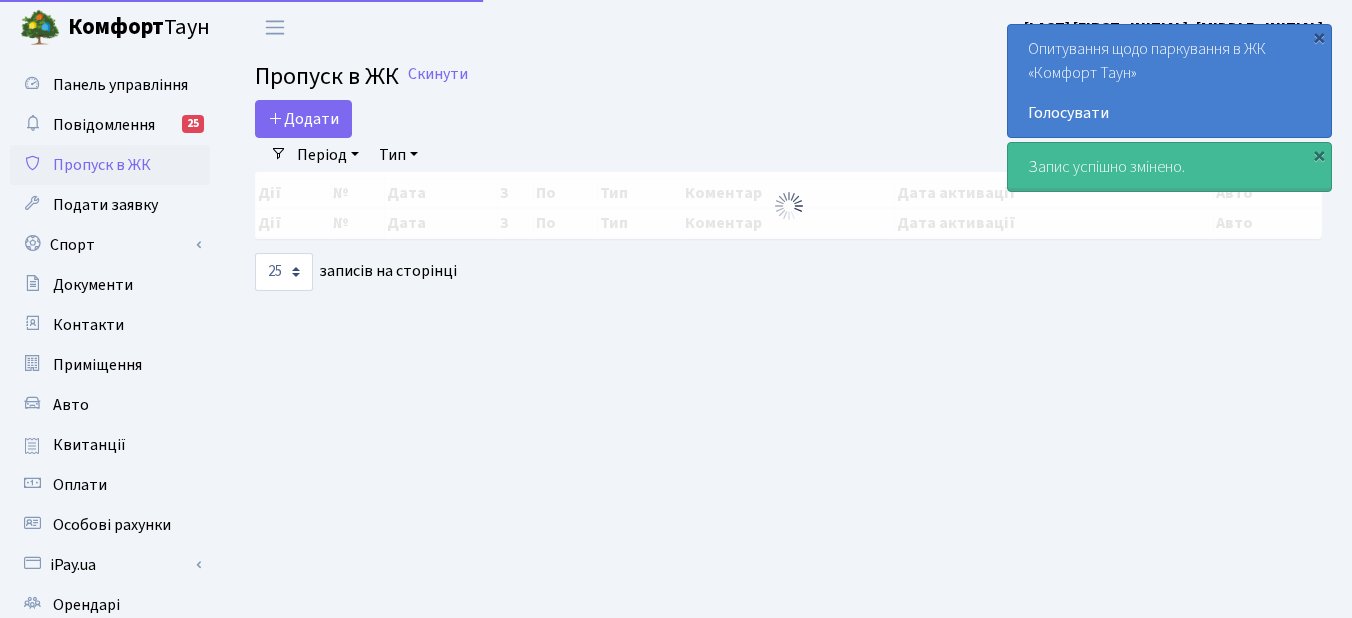 select on "25" 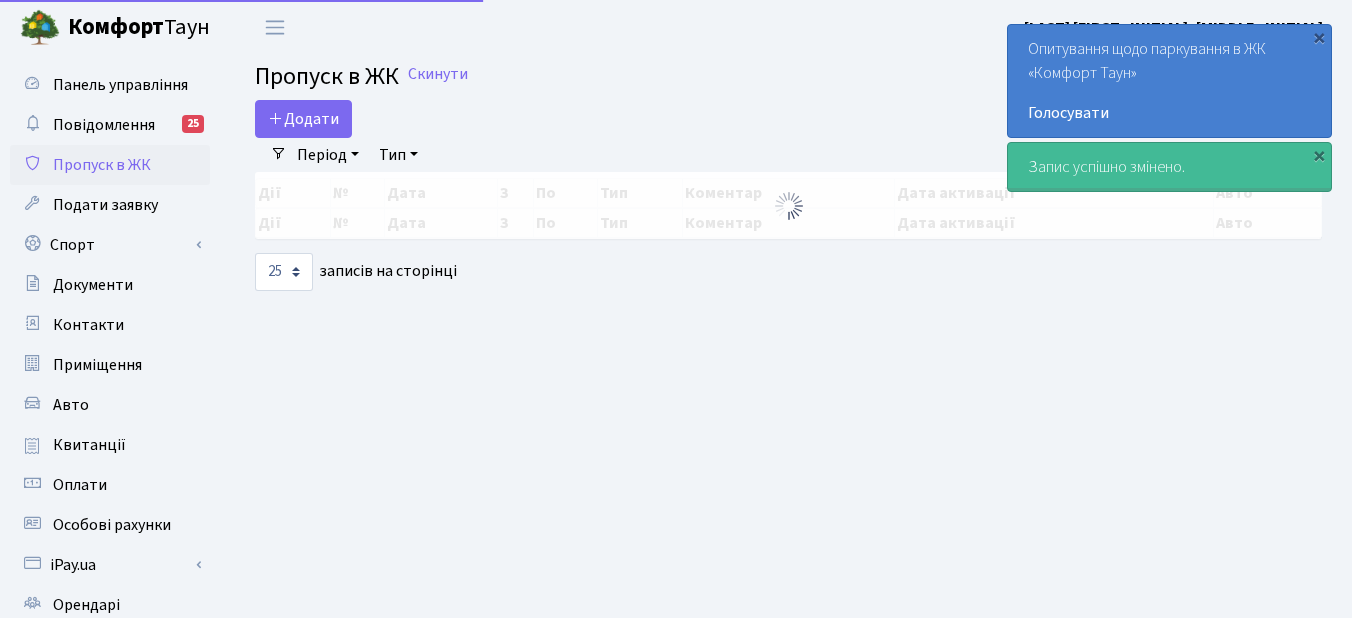 scroll, scrollTop: 0, scrollLeft: 0, axis: both 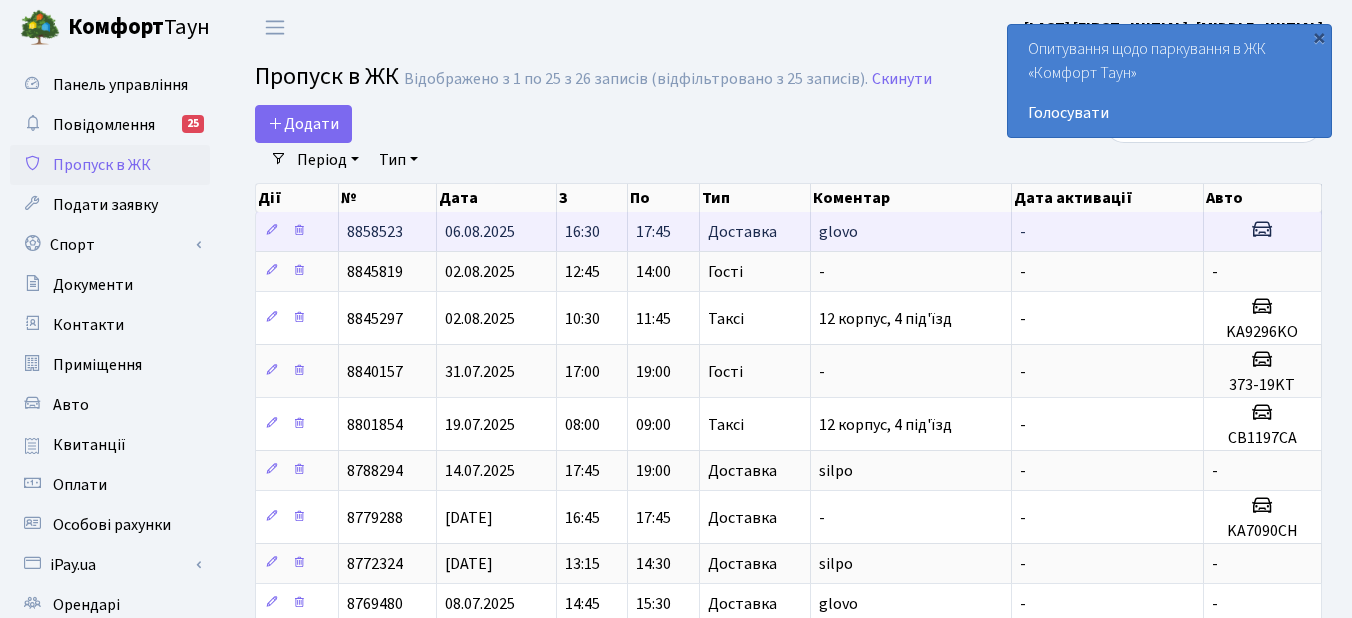 click on "glovo" at bounding box center [911, 231] 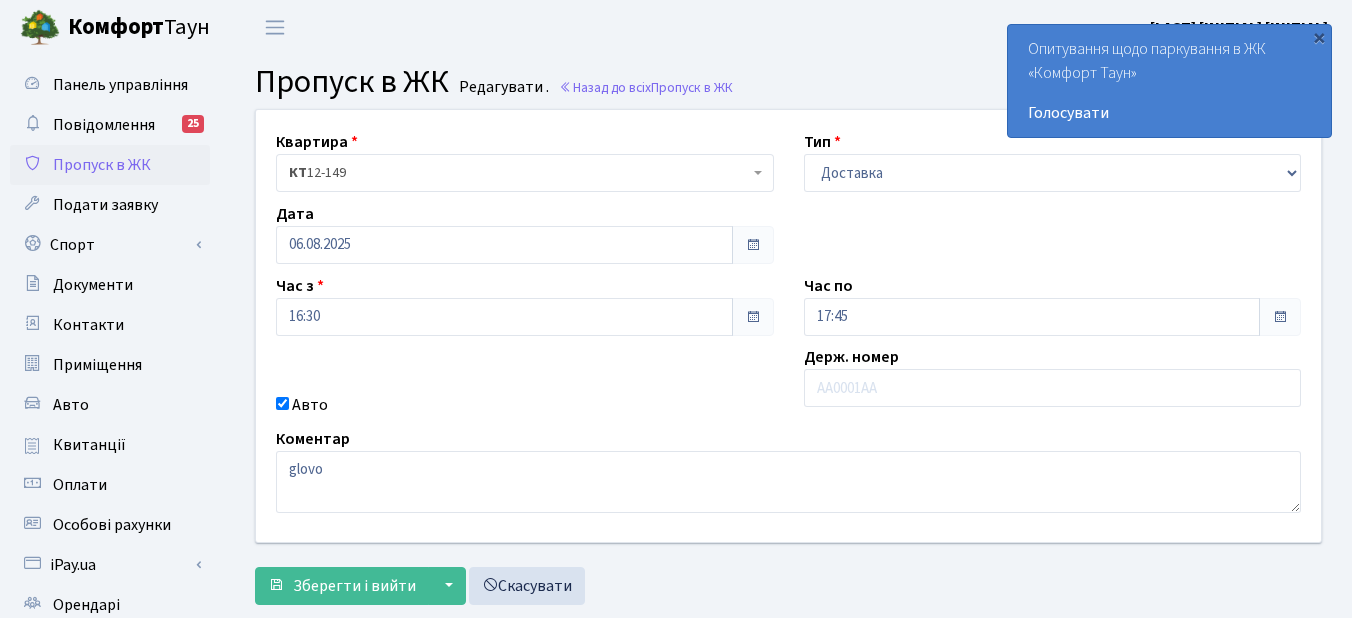 scroll, scrollTop: 0, scrollLeft: 0, axis: both 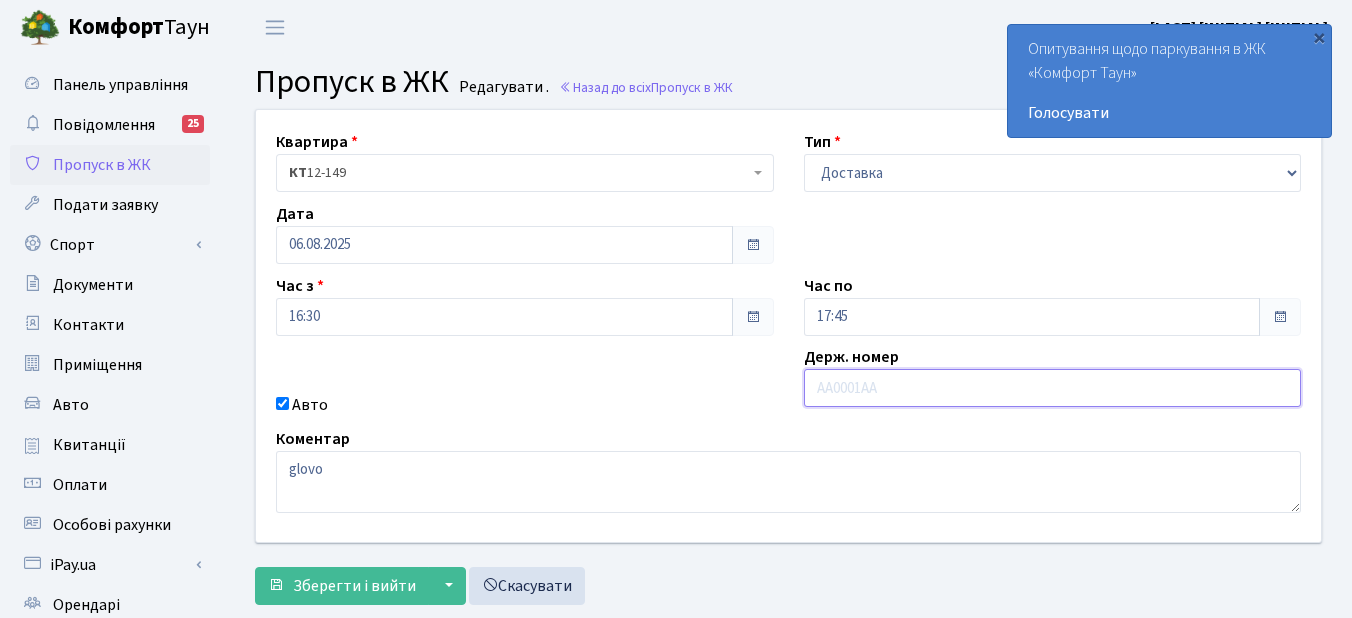 click at bounding box center (1053, 388) 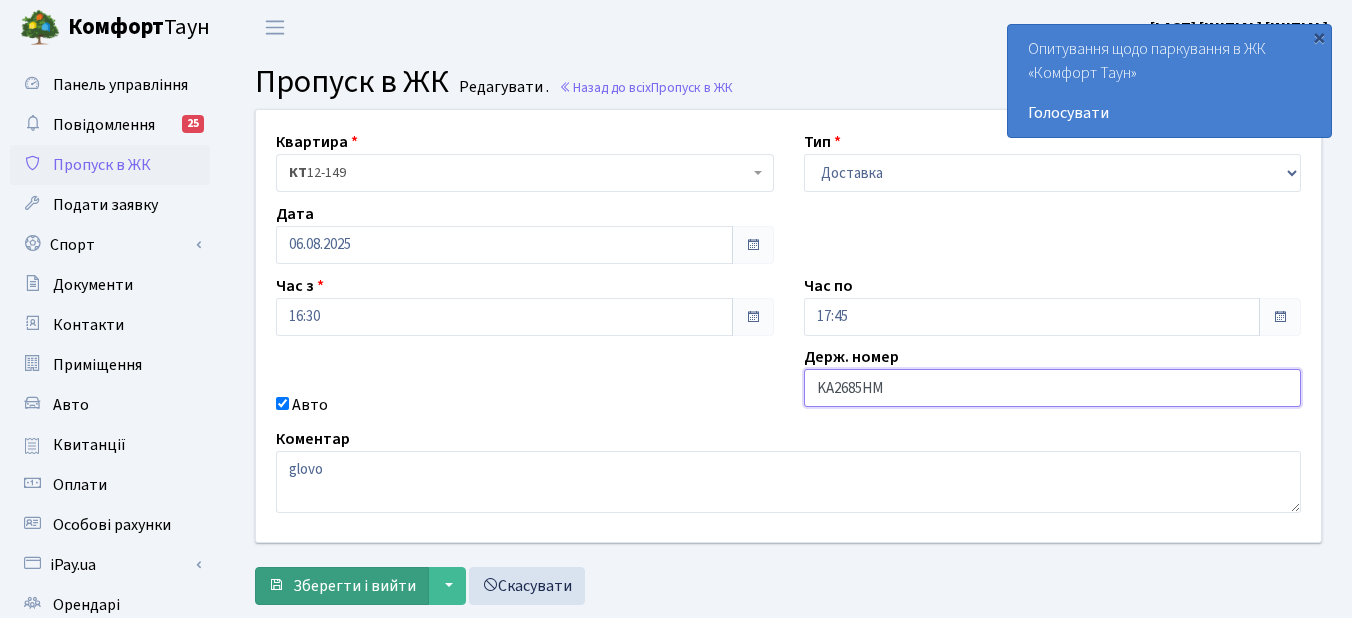 type on "KA2685HM" 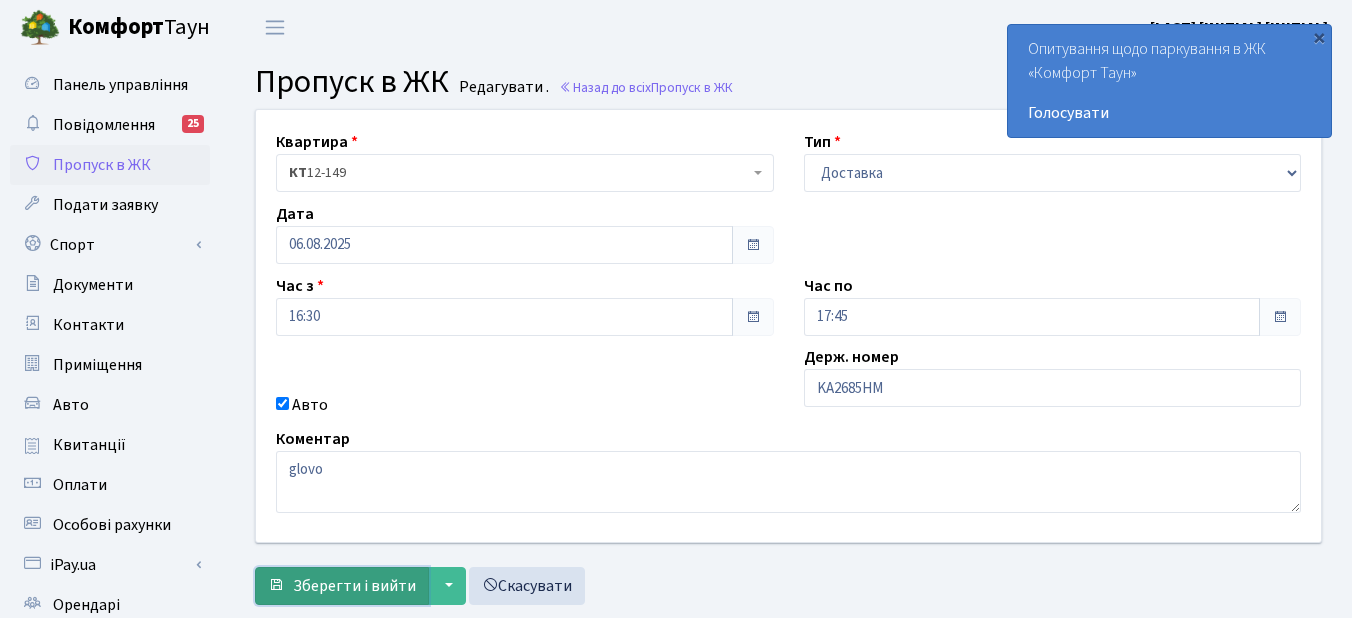click on "Зберегти і вийти" at bounding box center [354, 586] 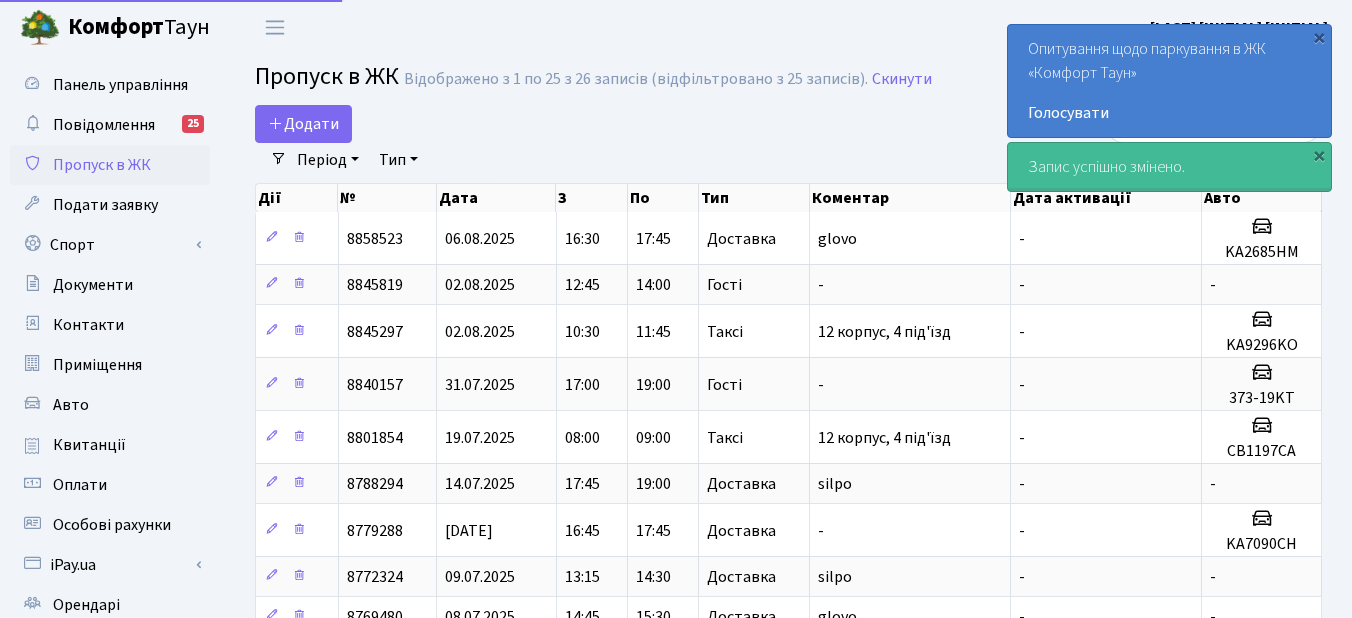 select on "25" 